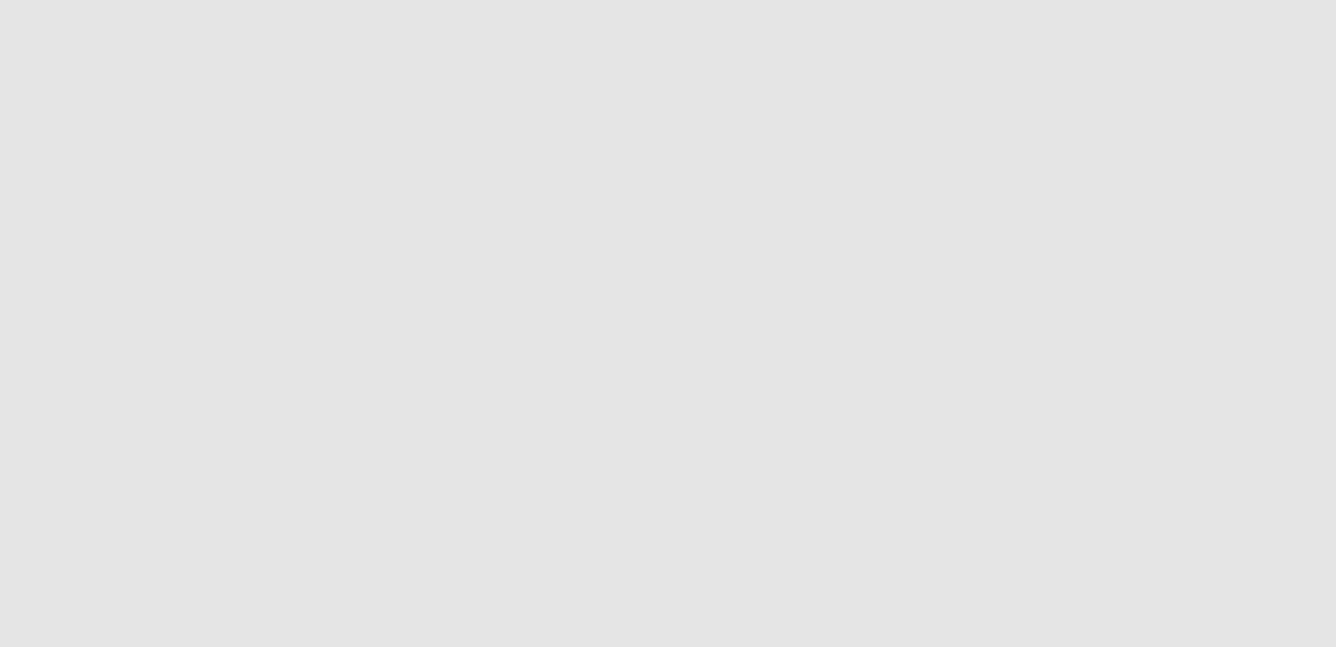 scroll, scrollTop: 0, scrollLeft: 0, axis: both 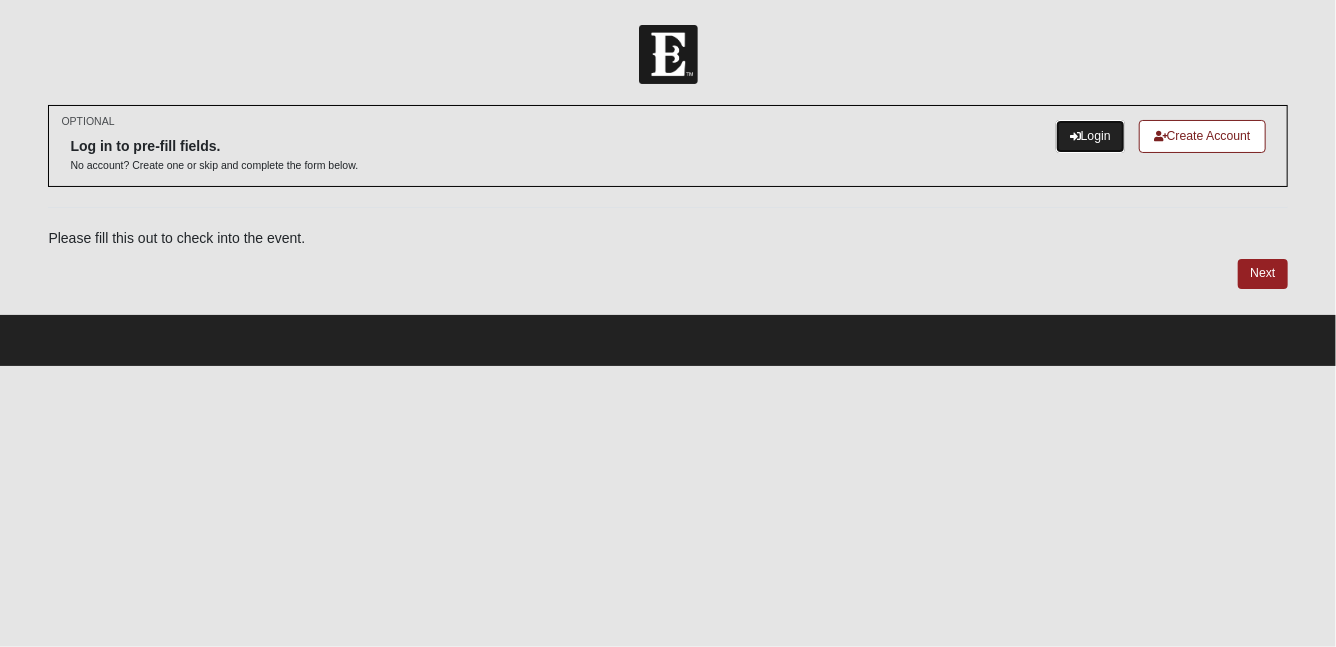 click on "Login" at bounding box center [1090, 136] 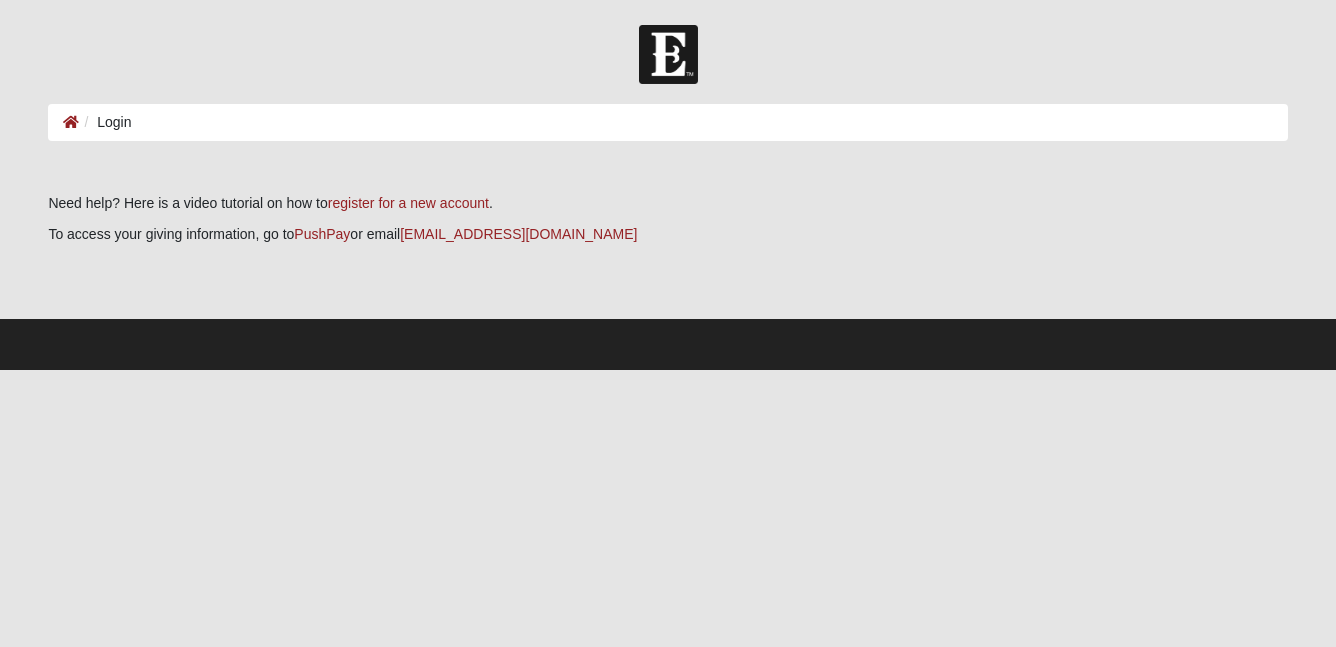 scroll, scrollTop: 0, scrollLeft: 0, axis: both 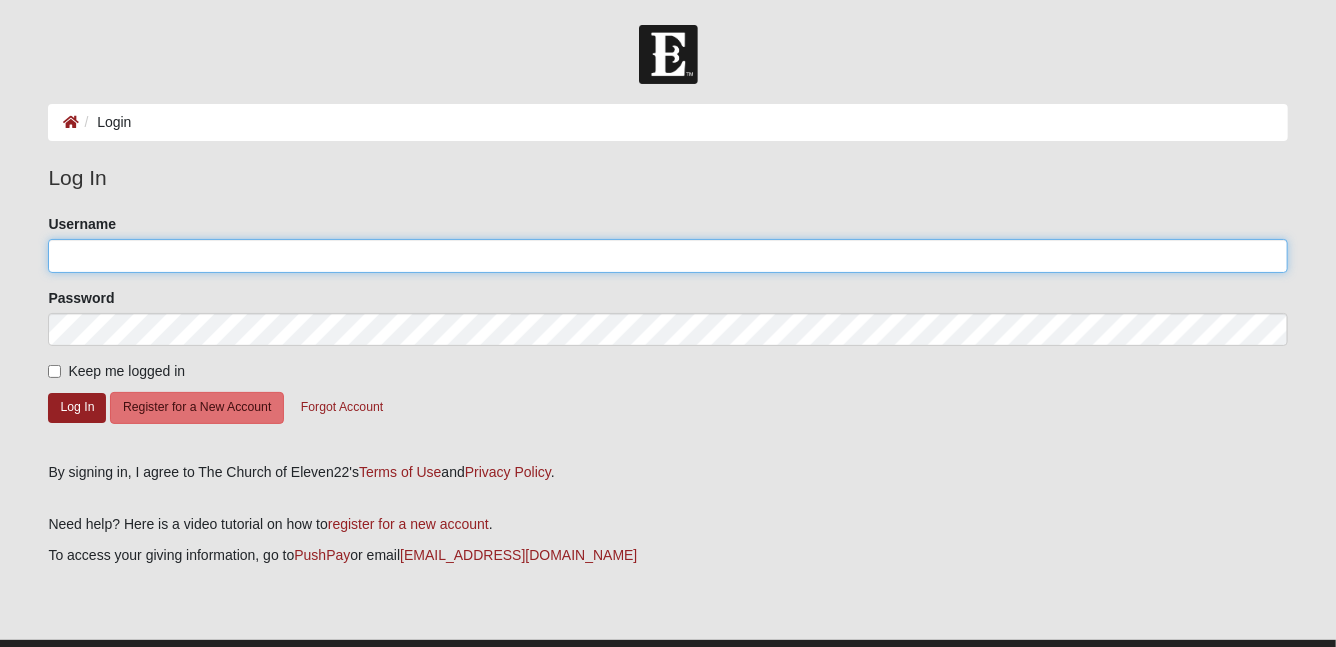 type on "g.knapp" 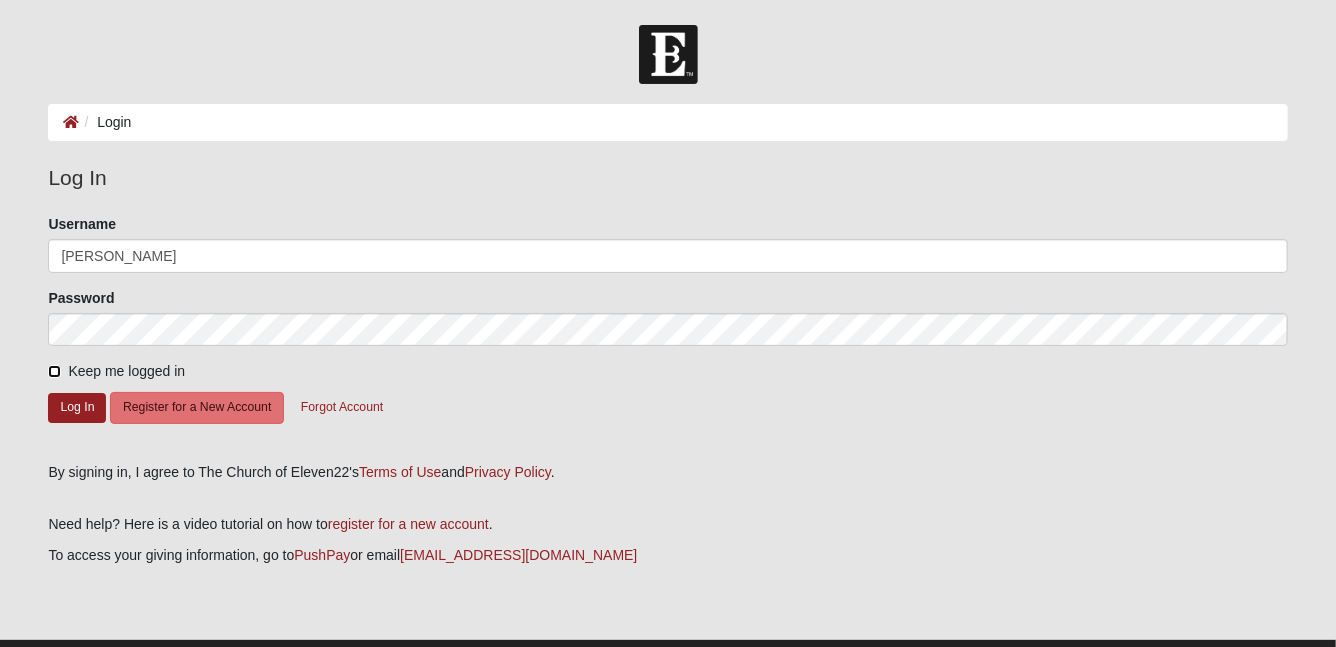 click on "Keep me logged in" at bounding box center (54, 371) 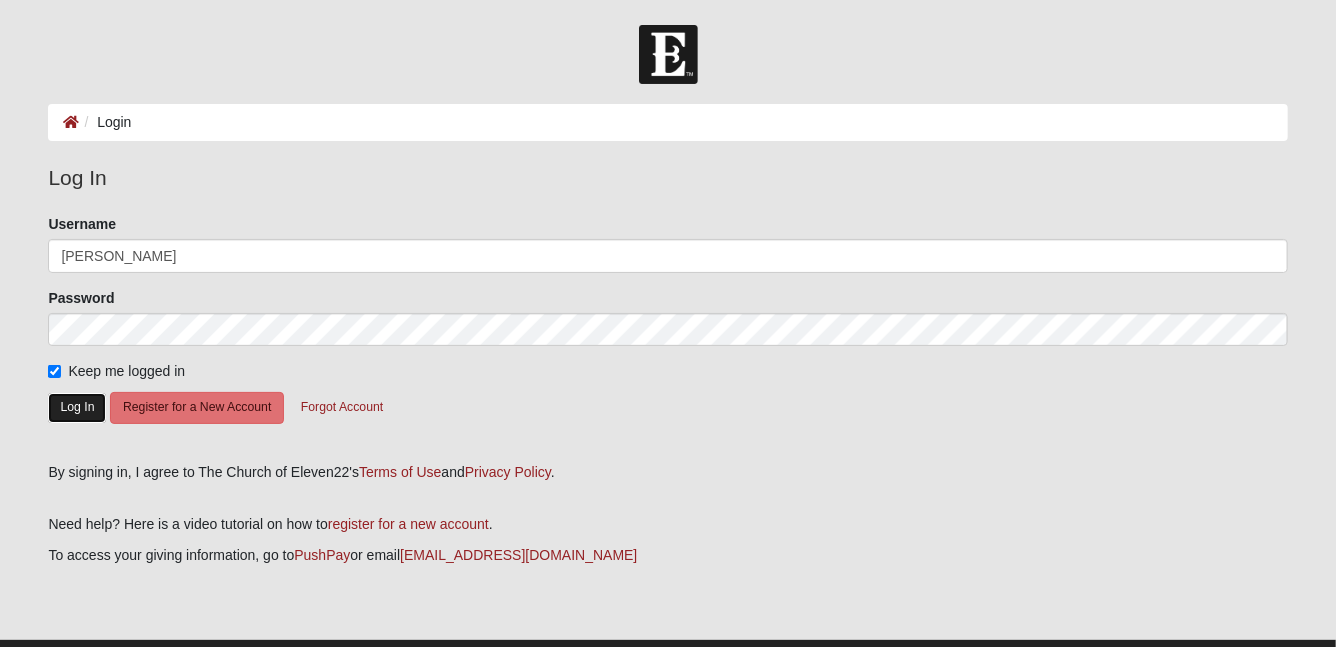 click on "Log In" 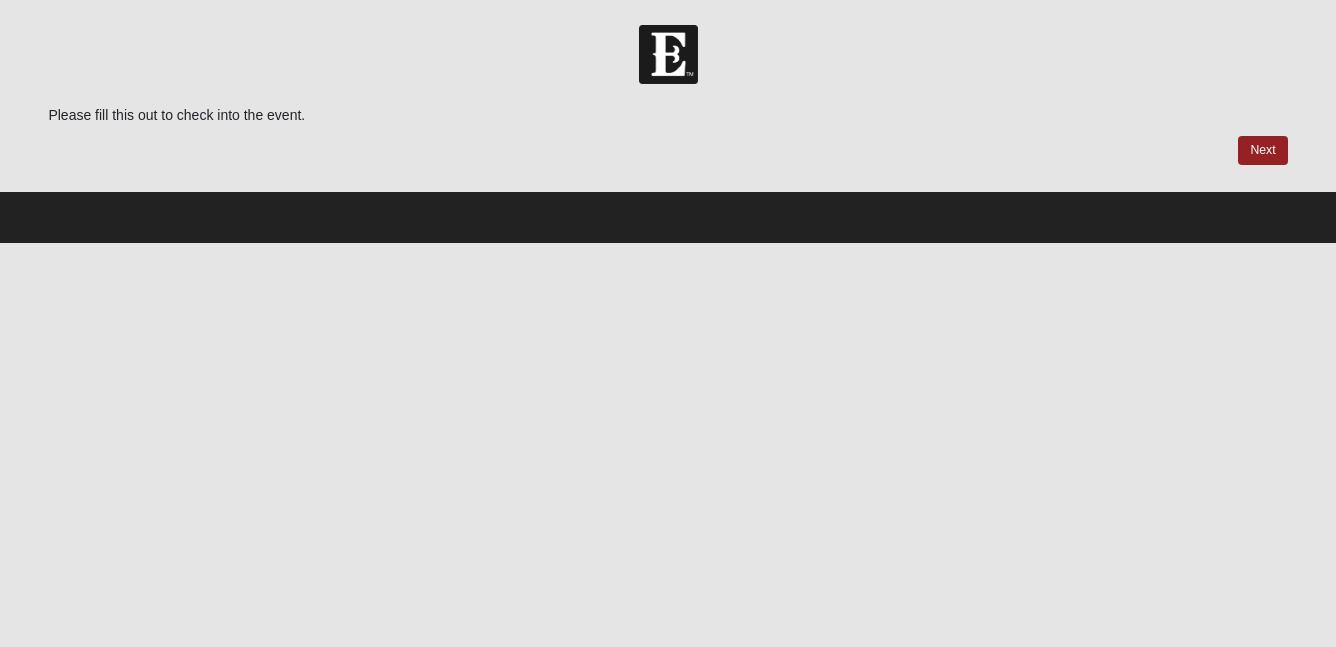 scroll, scrollTop: 0, scrollLeft: 0, axis: both 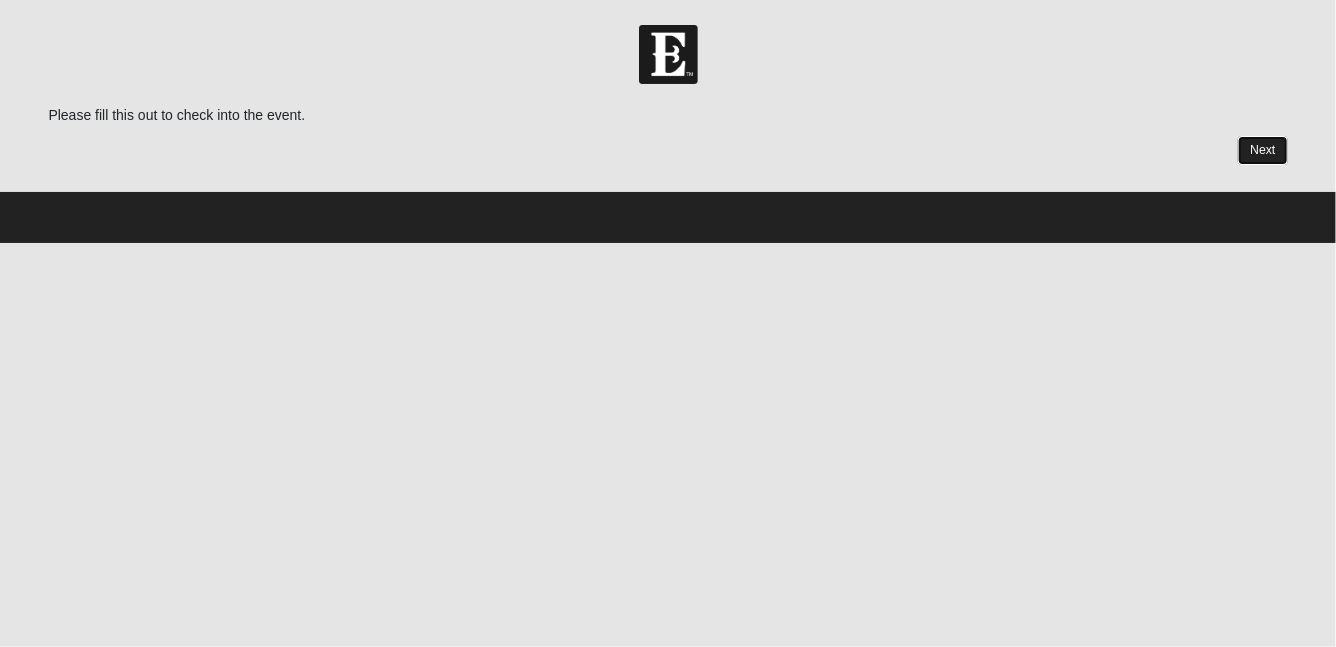 click on "Next" at bounding box center [1262, 150] 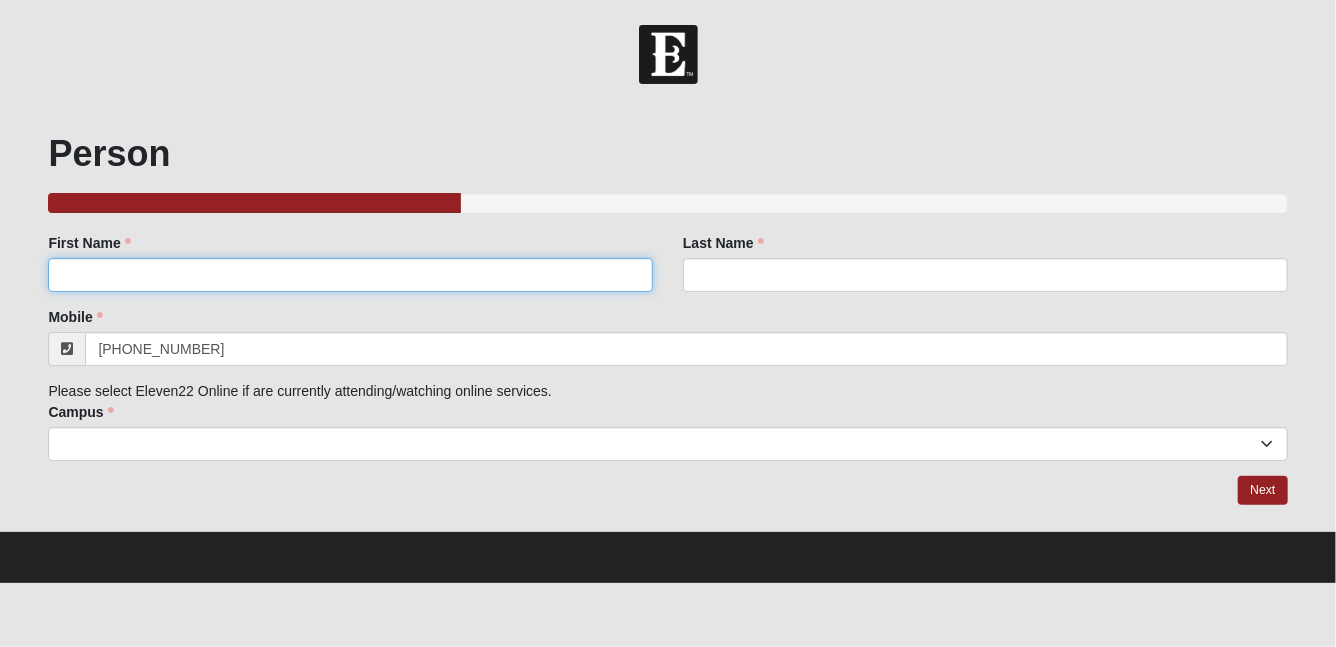 click on "First Name" at bounding box center [350, 275] 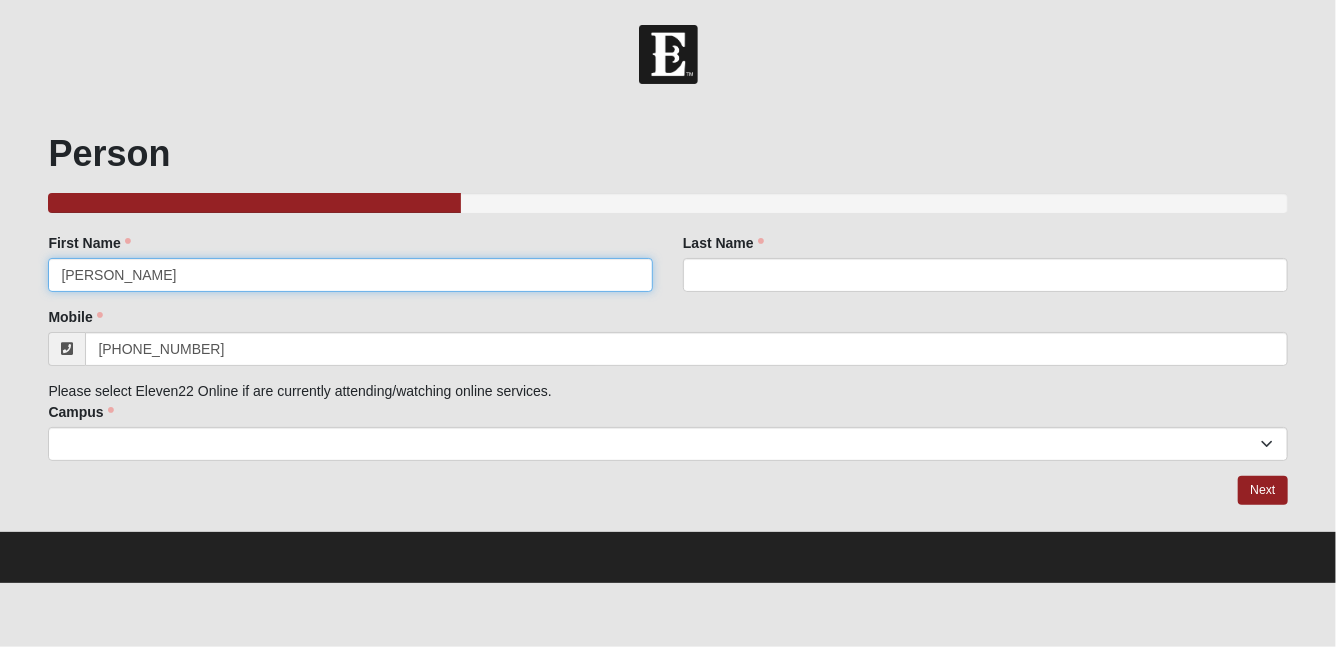 type on "[PERSON_NAME]" 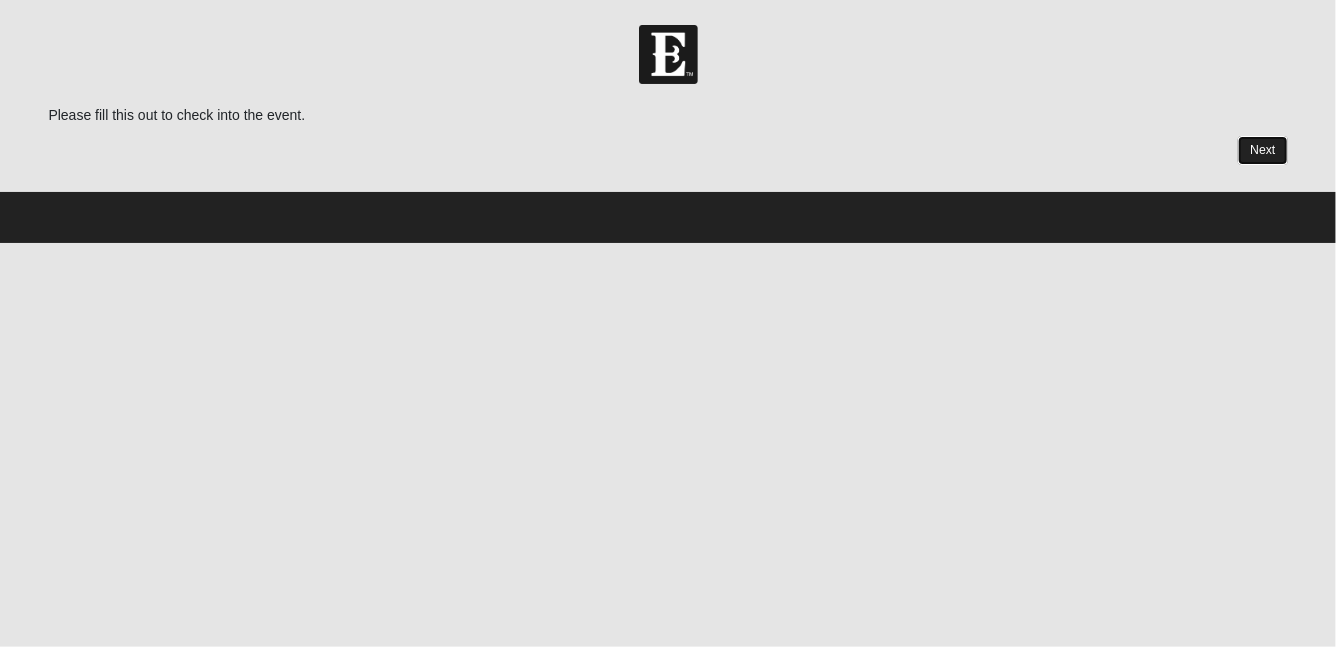click on "Next" at bounding box center [1262, 150] 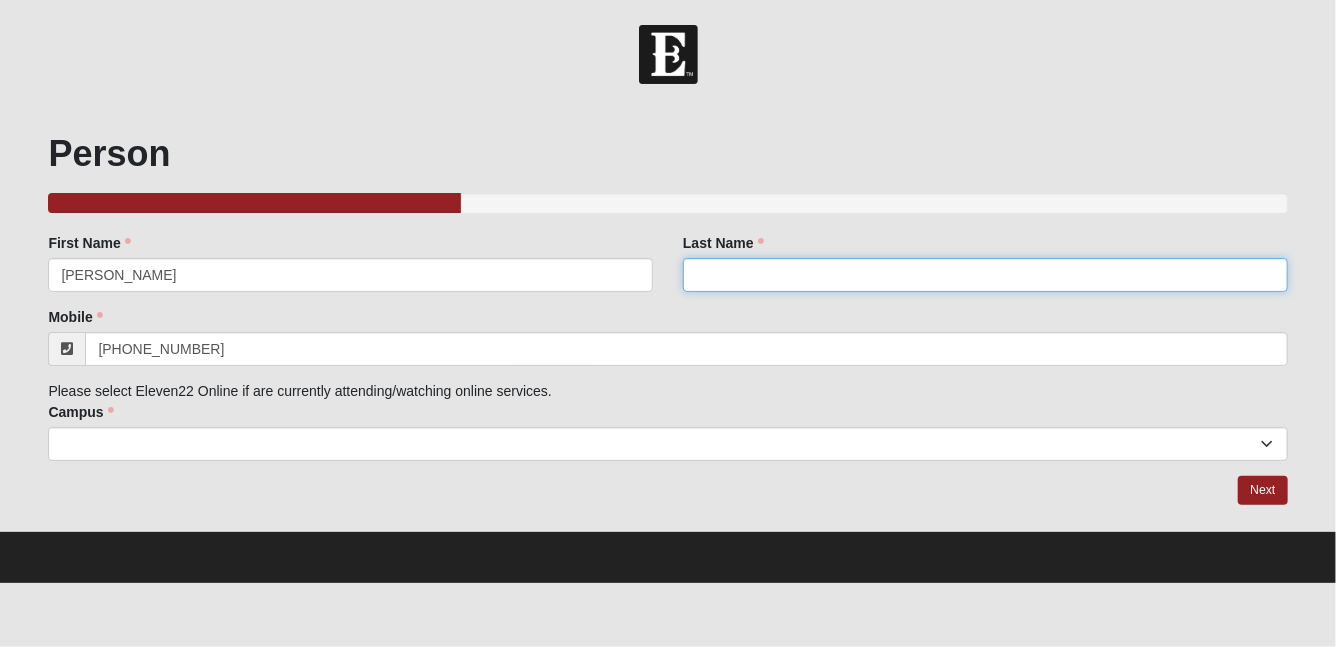 click on "Last Name" at bounding box center [985, 275] 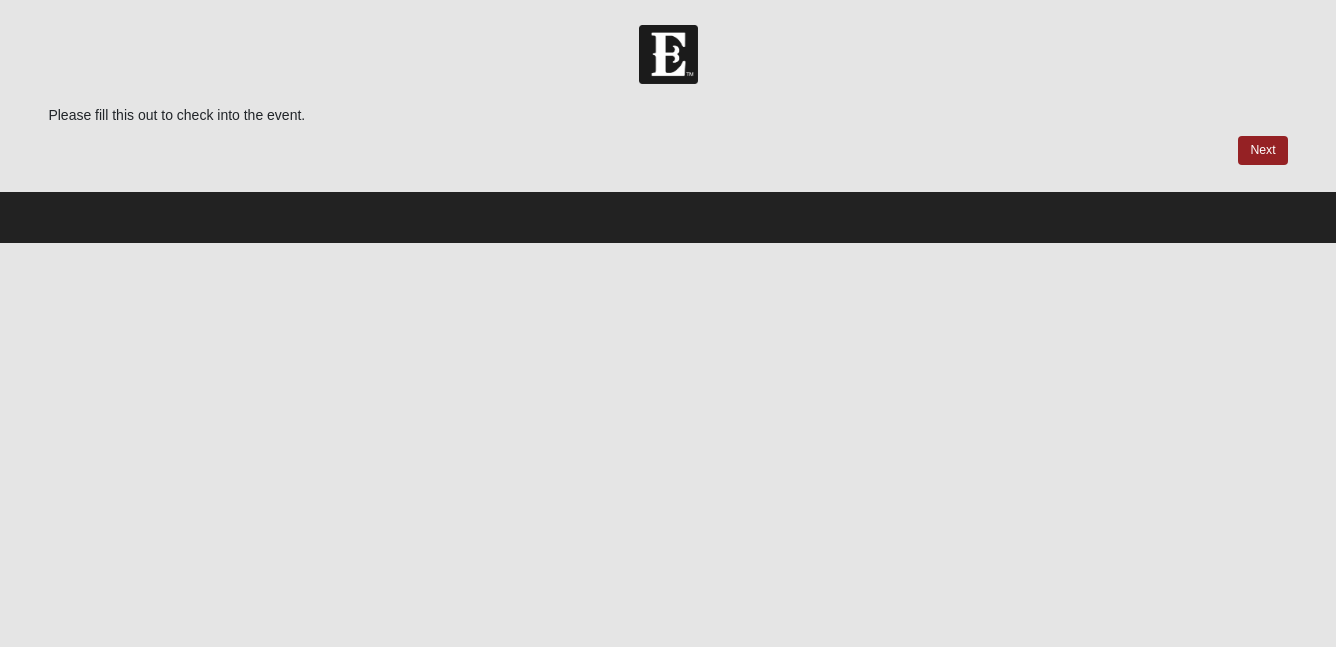 scroll, scrollTop: 0, scrollLeft: 0, axis: both 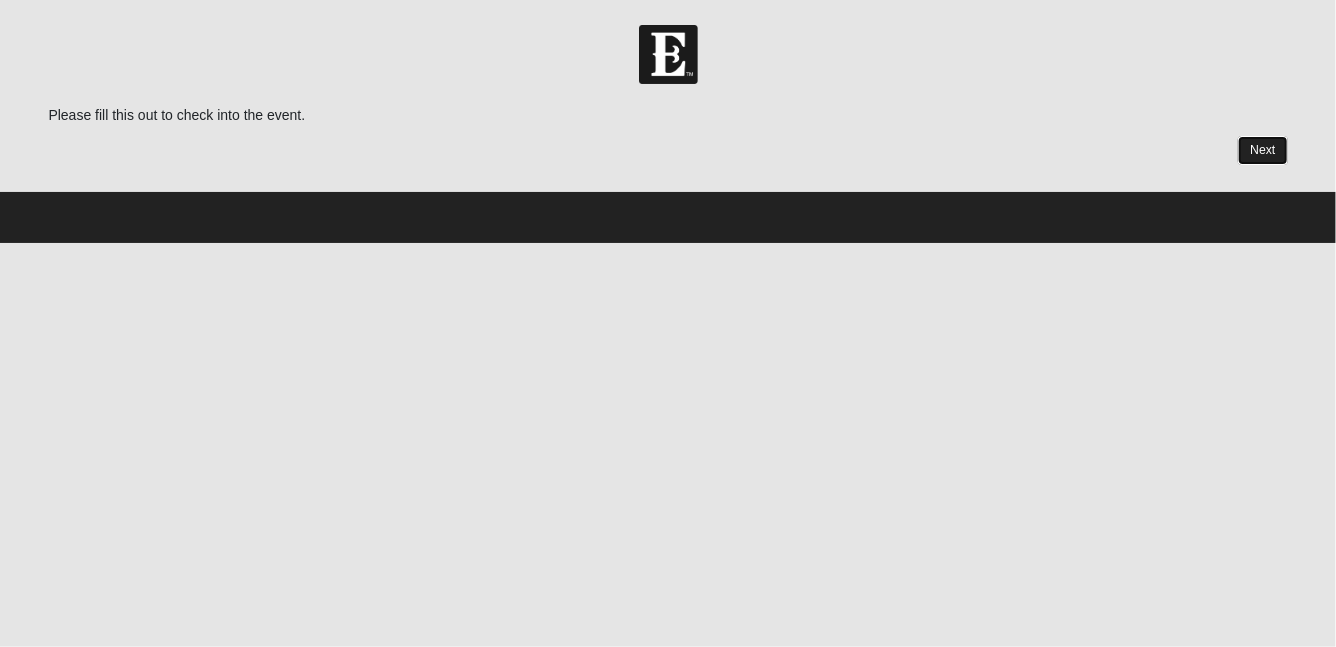 click on "Next" at bounding box center [1262, 150] 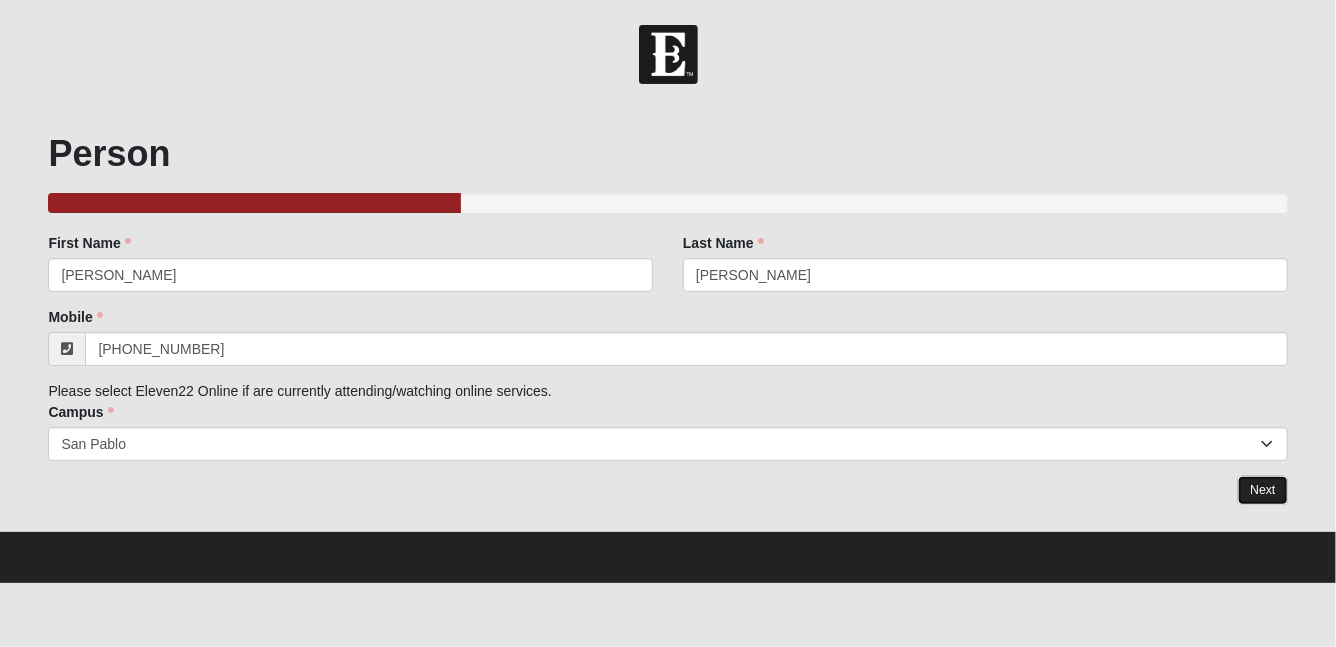 click on "Next" at bounding box center [1262, 490] 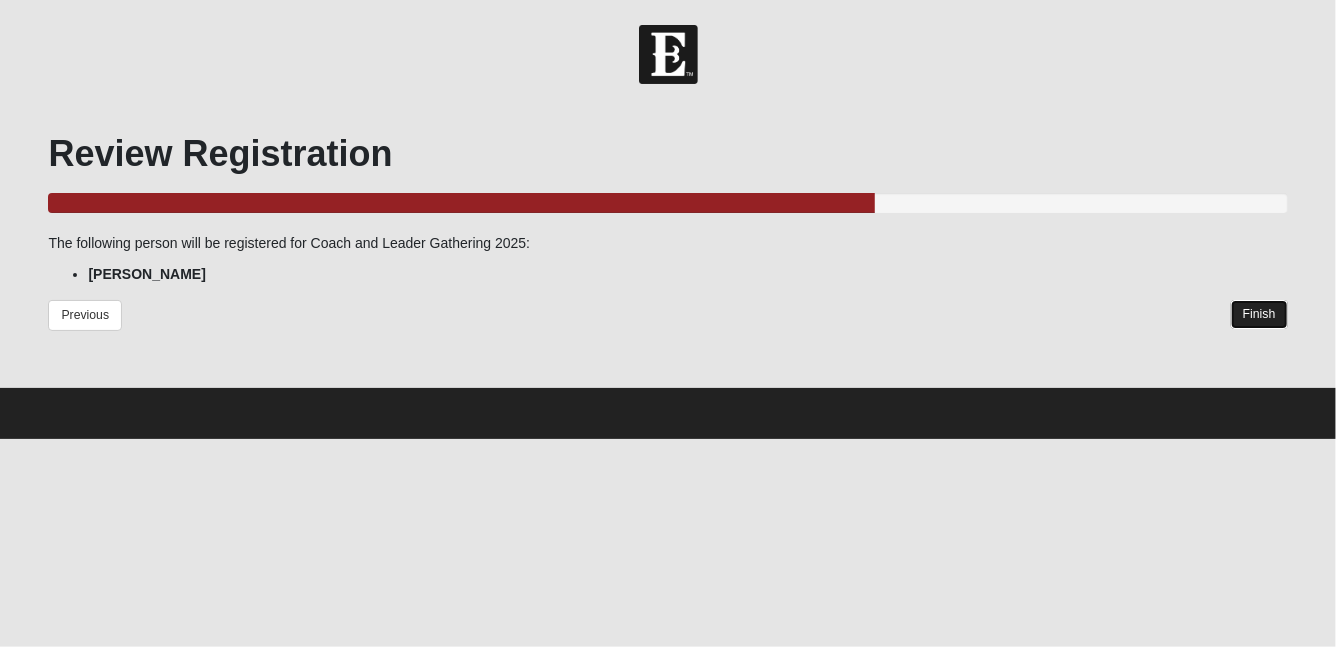 click on "Finish" at bounding box center [1259, 314] 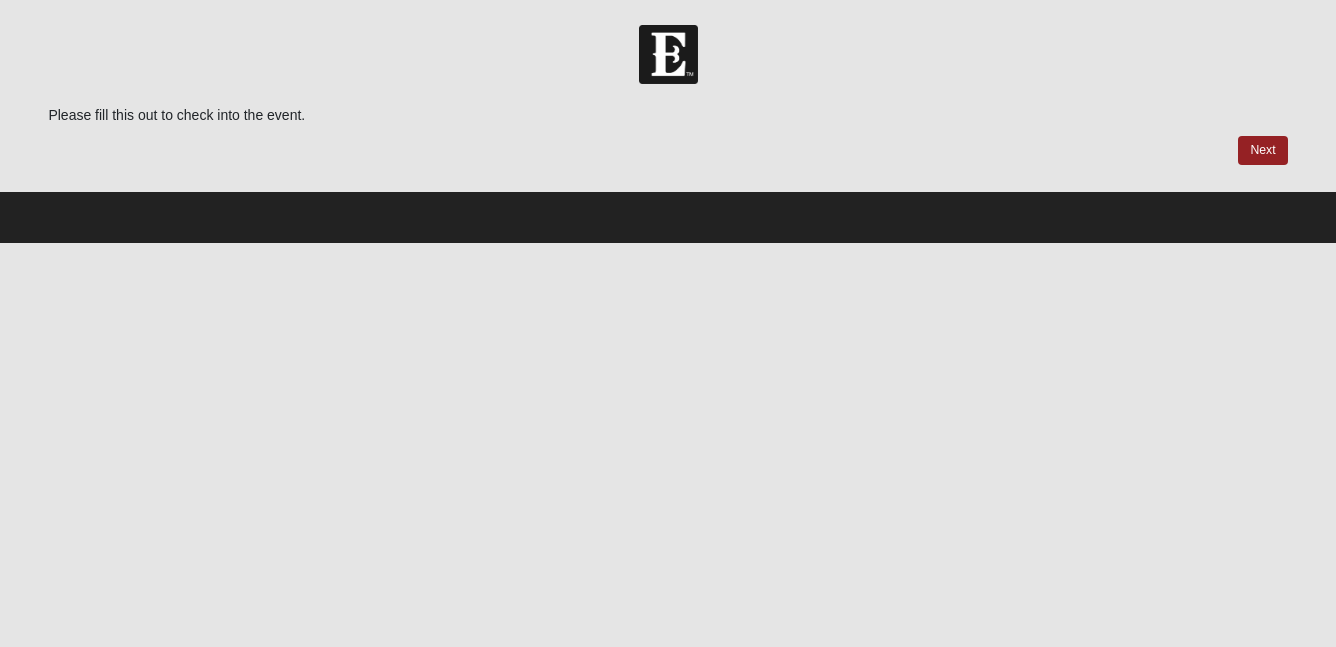 scroll, scrollTop: 0, scrollLeft: 0, axis: both 